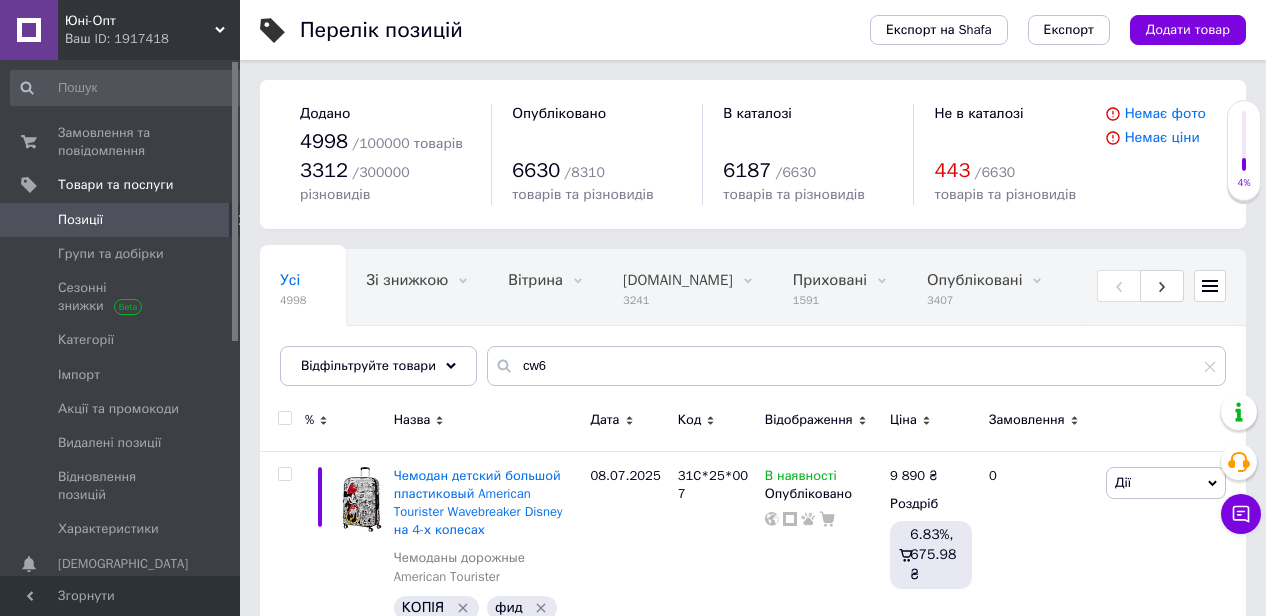 scroll, scrollTop: 0, scrollLeft: 0, axis: both 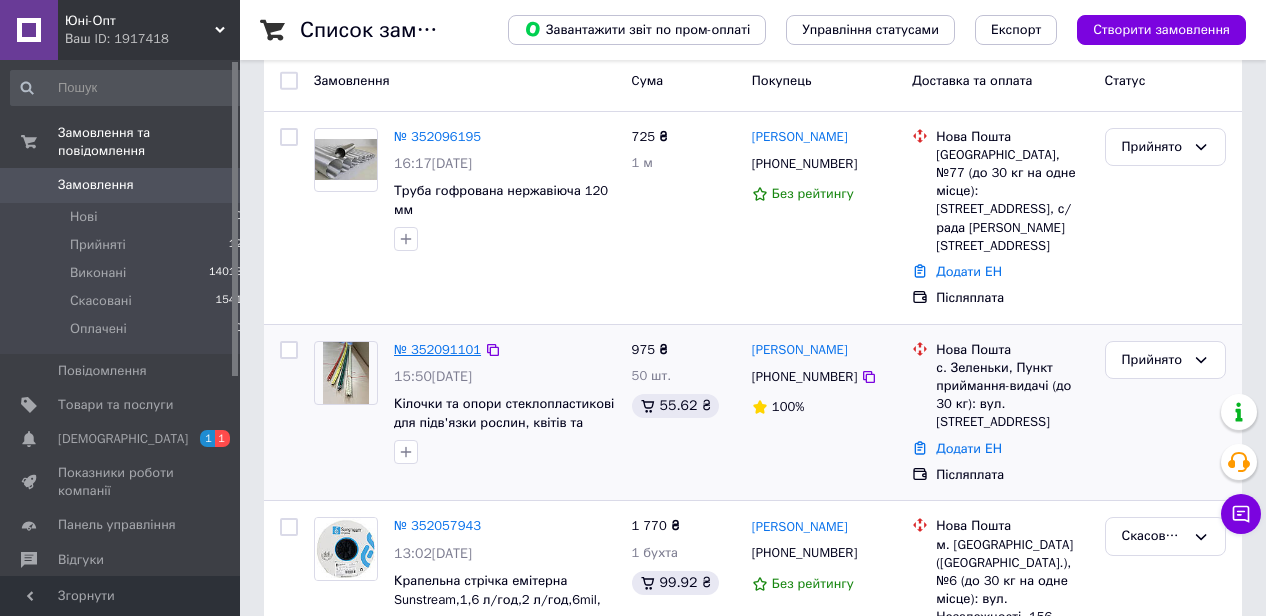 click on "№ 352091101" at bounding box center [437, 349] 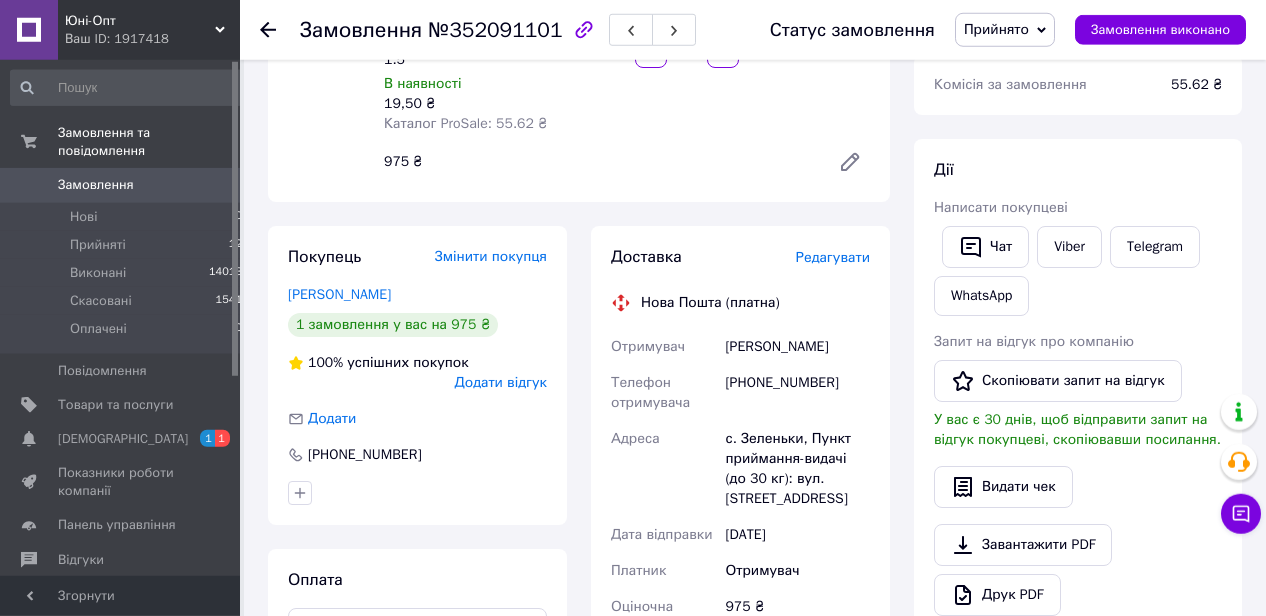 scroll, scrollTop: 312, scrollLeft: 0, axis: vertical 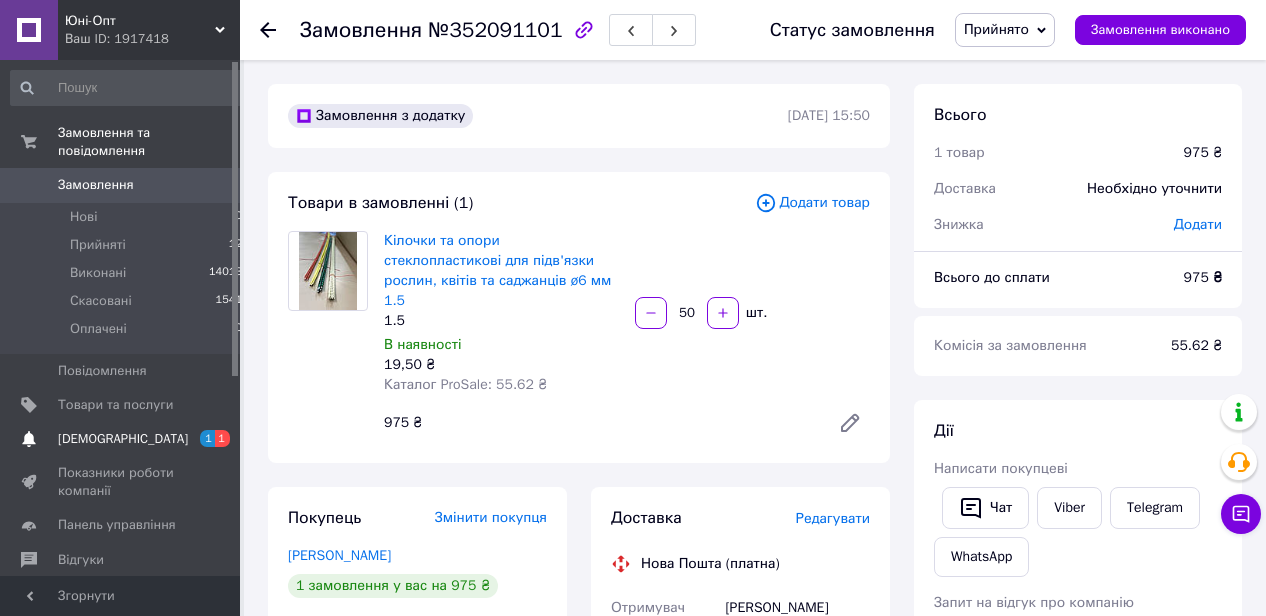 click on "1 1" at bounding box center (212, 439) 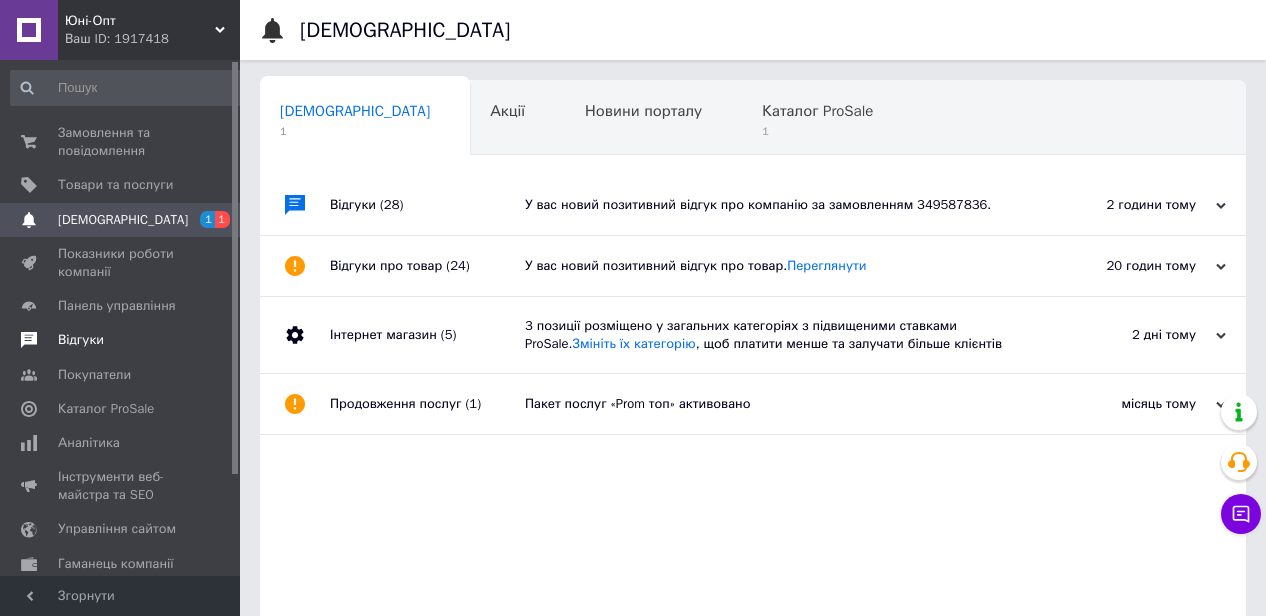 click on "Відгуки" at bounding box center (121, 340) 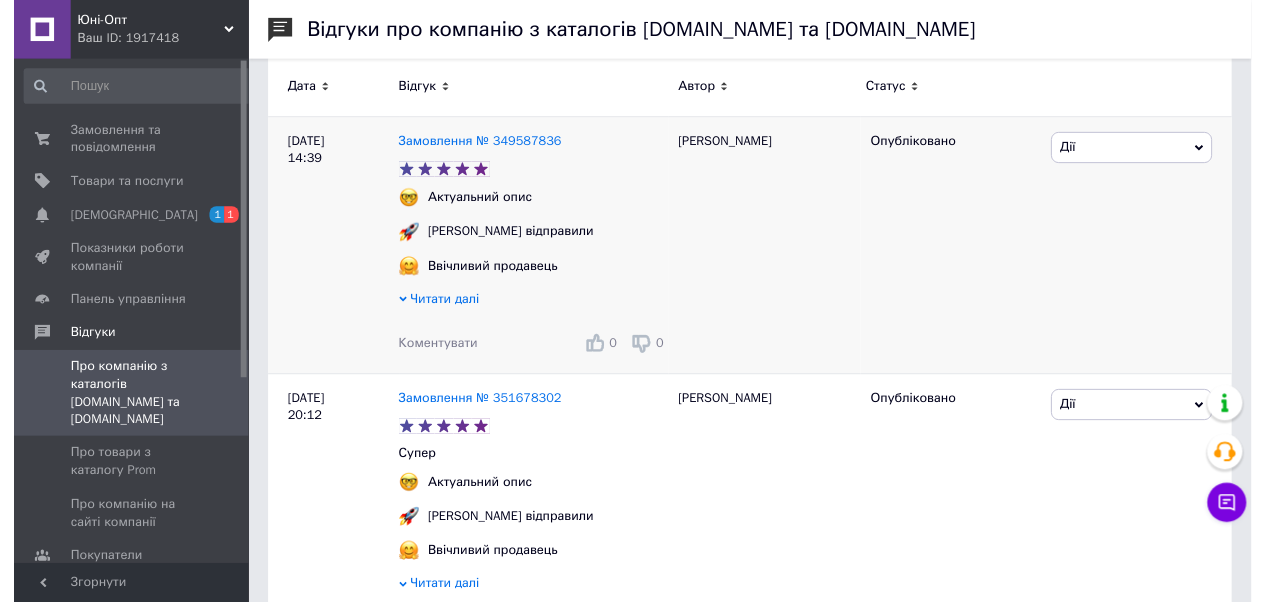 scroll, scrollTop: 416, scrollLeft: 0, axis: vertical 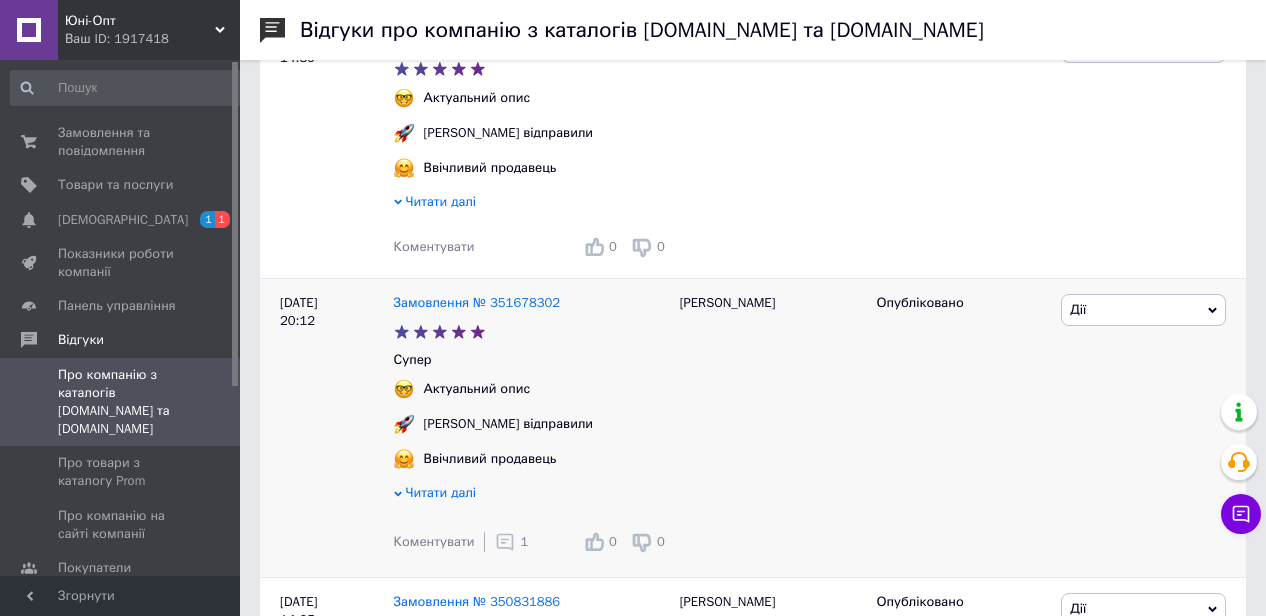 click on "1" at bounding box center (524, 541) 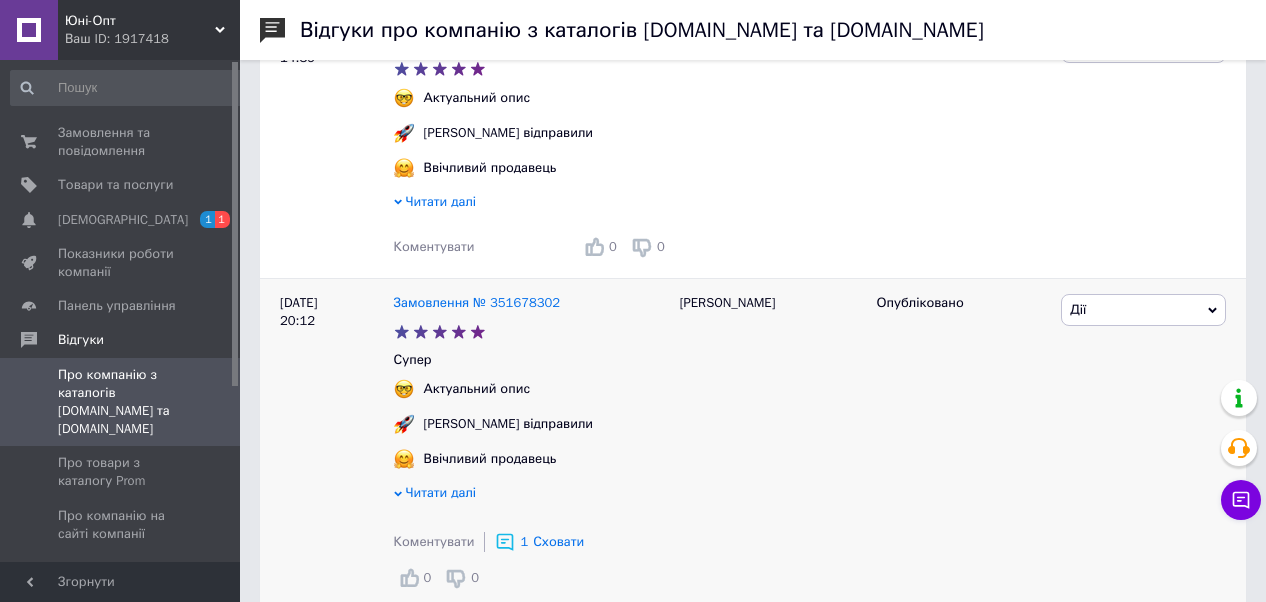 scroll, scrollTop: 624, scrollLeft: 0, axis: vertical 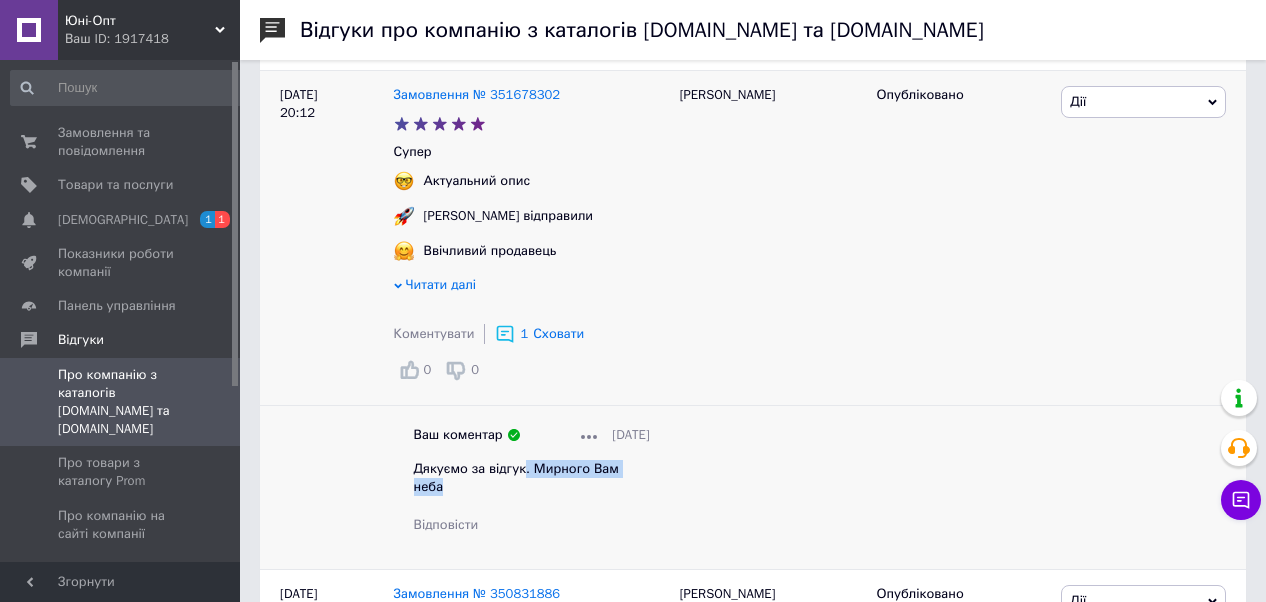 drag, startPoint x: 642, startPoint y: 439, endPoint x: 519, endPoint y: 449, distance: 123.40584 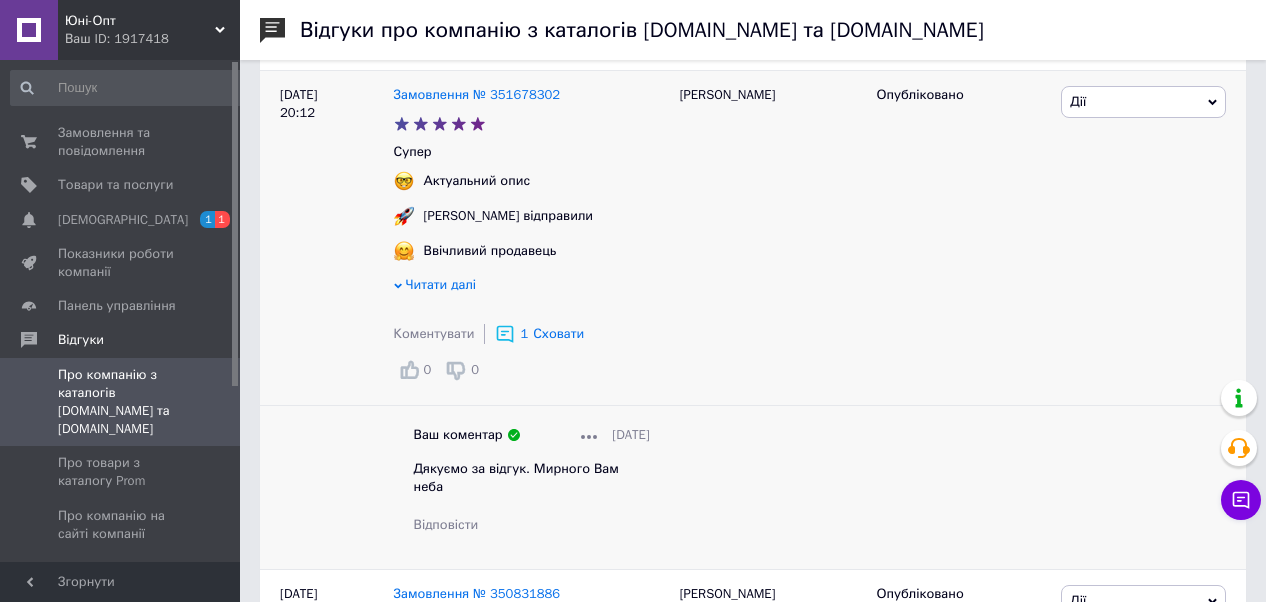 click on "Ваш коментар 10.07.2025 Дякуємо за відгук. Мирного Вам неба Відповісти" at bounding box center (532, 480) 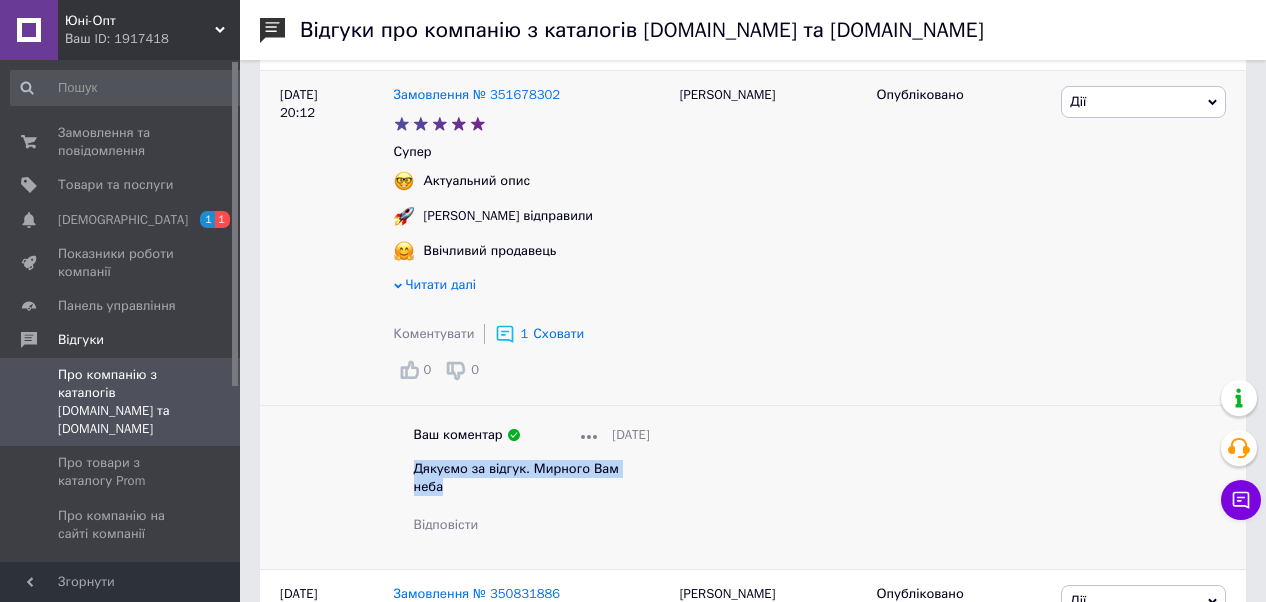 drag, startPoint x: 409, startPoint y: 443, endPoint x: 649, endPoint y: 442, distance: 240.00209 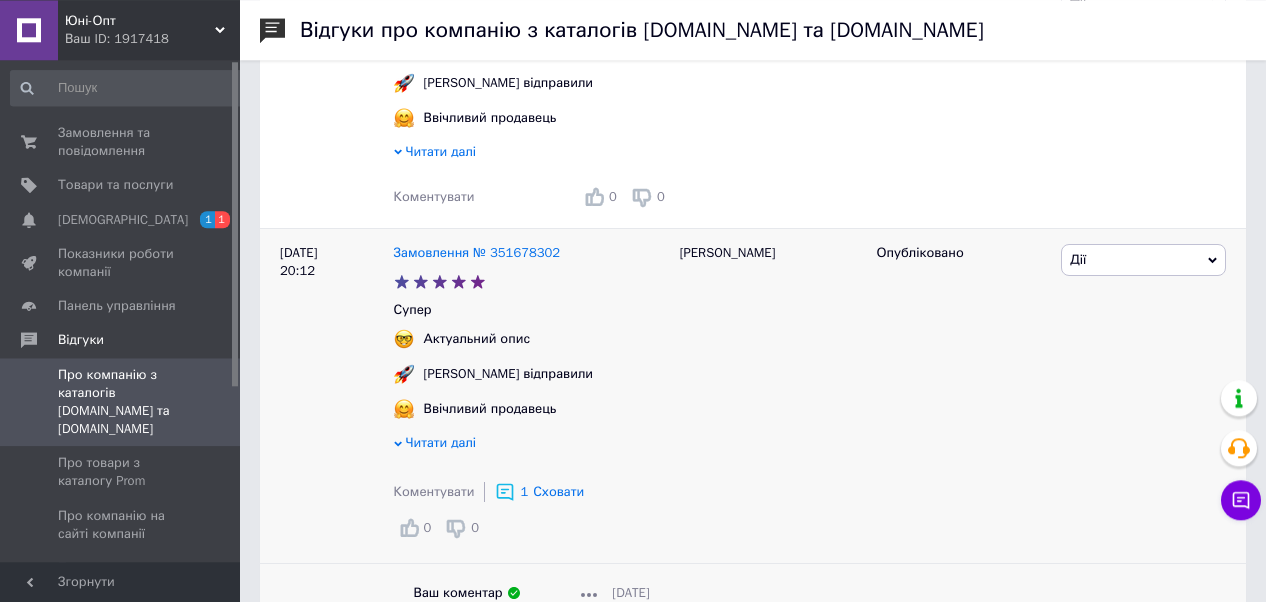 scroll, scrollTop: 416, scrollLeft: 0, axis: vertical 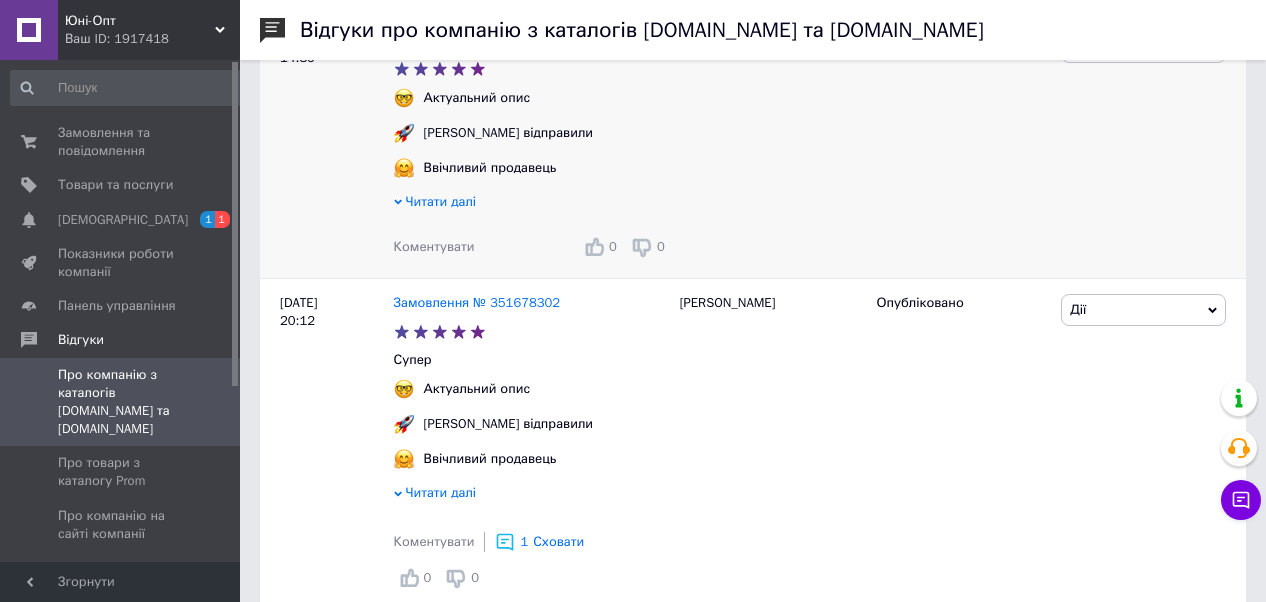 click on "Коментувати" at bounding box center [434, 246] 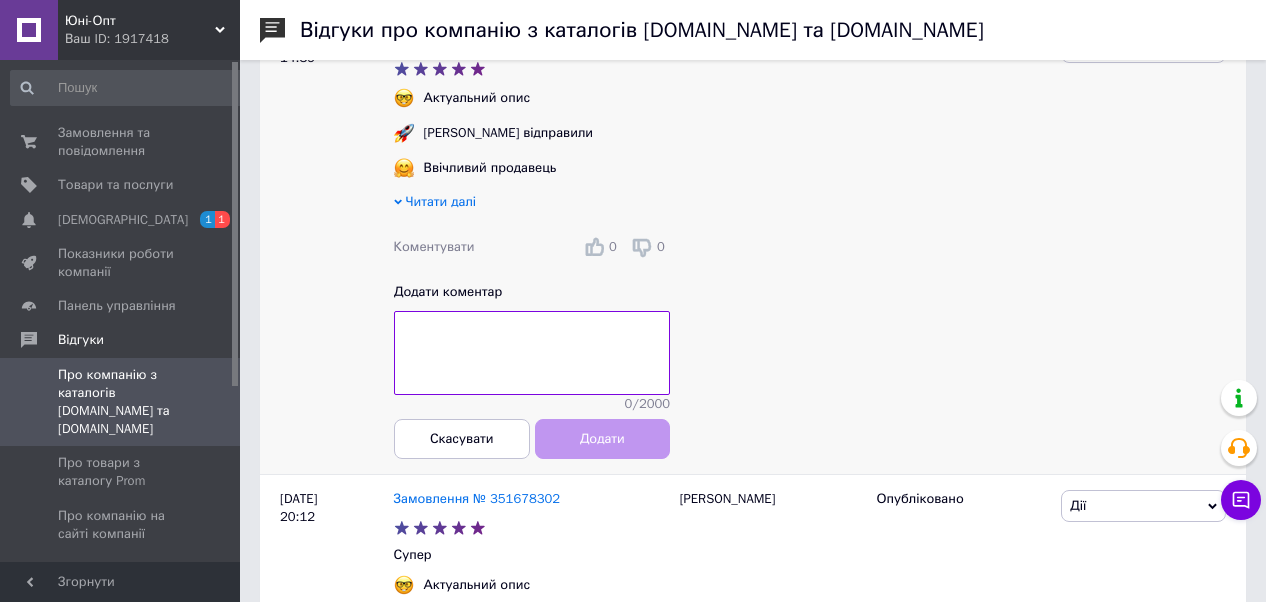 click at bounding box center (532, 353) 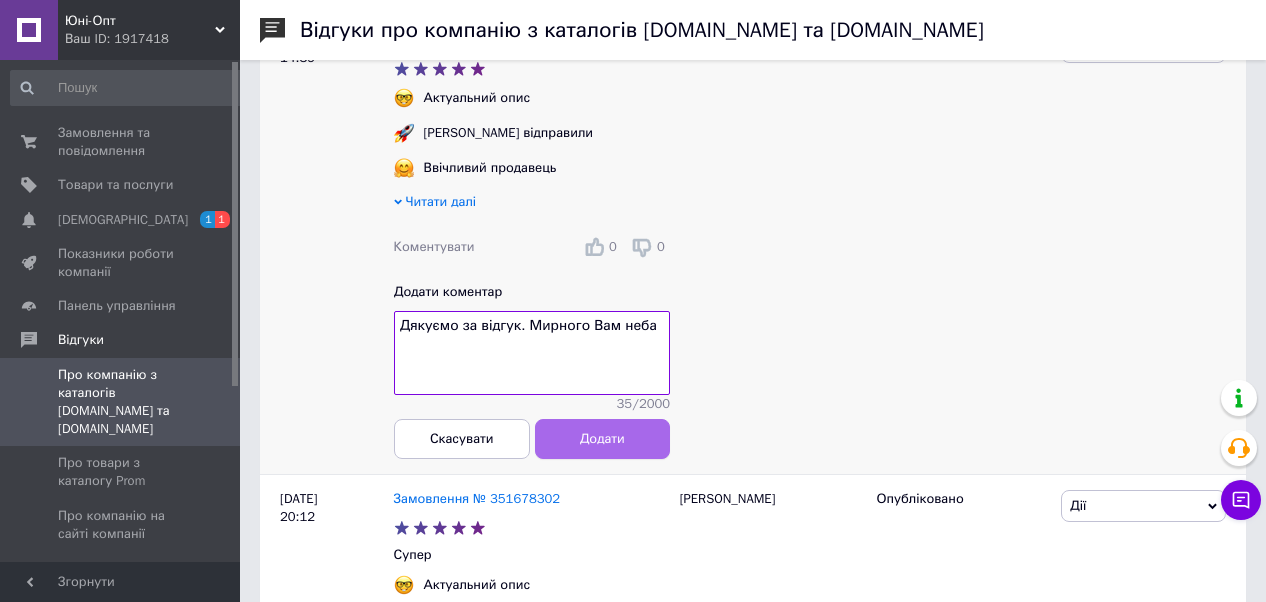 type on "Дякуємо за відгук. Мирного Вам неба" 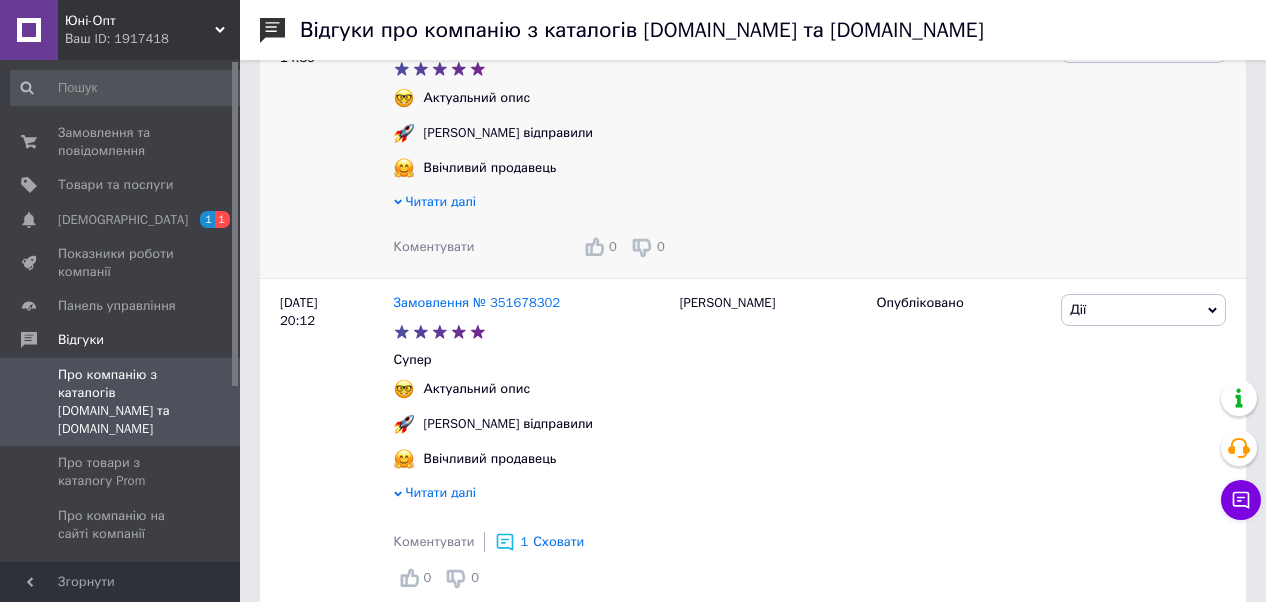 scroll, scrollTop: 208, scrollLeft: 0, axis: vertical 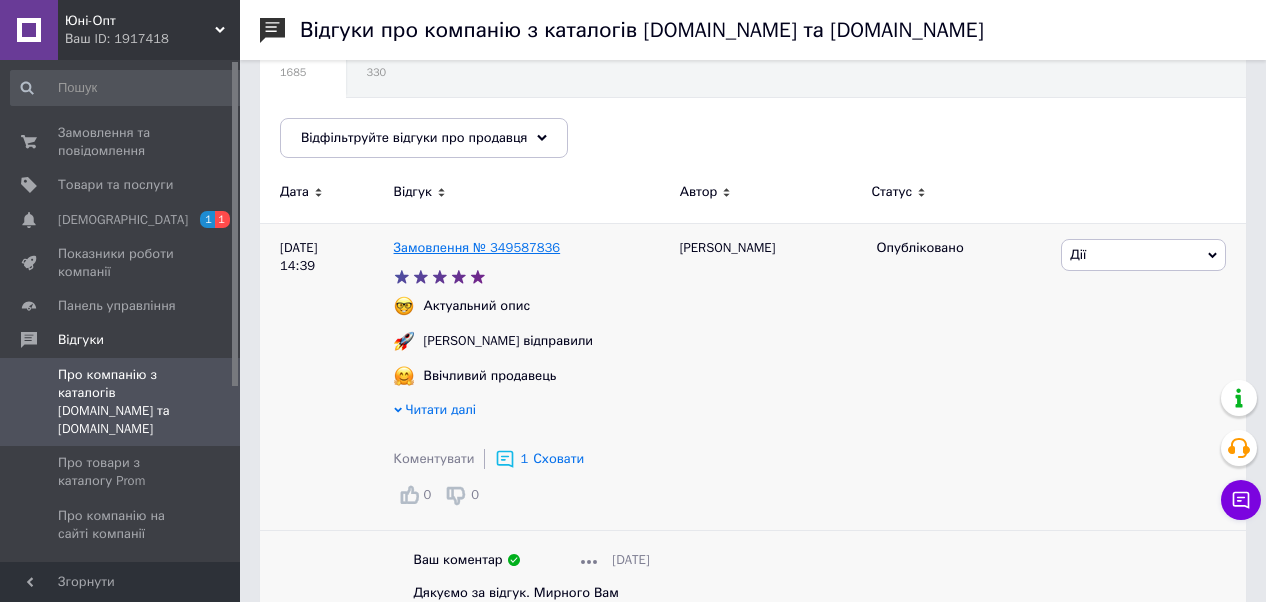 click on "Замовлення № 349587836" at bounding box center [477, 247] 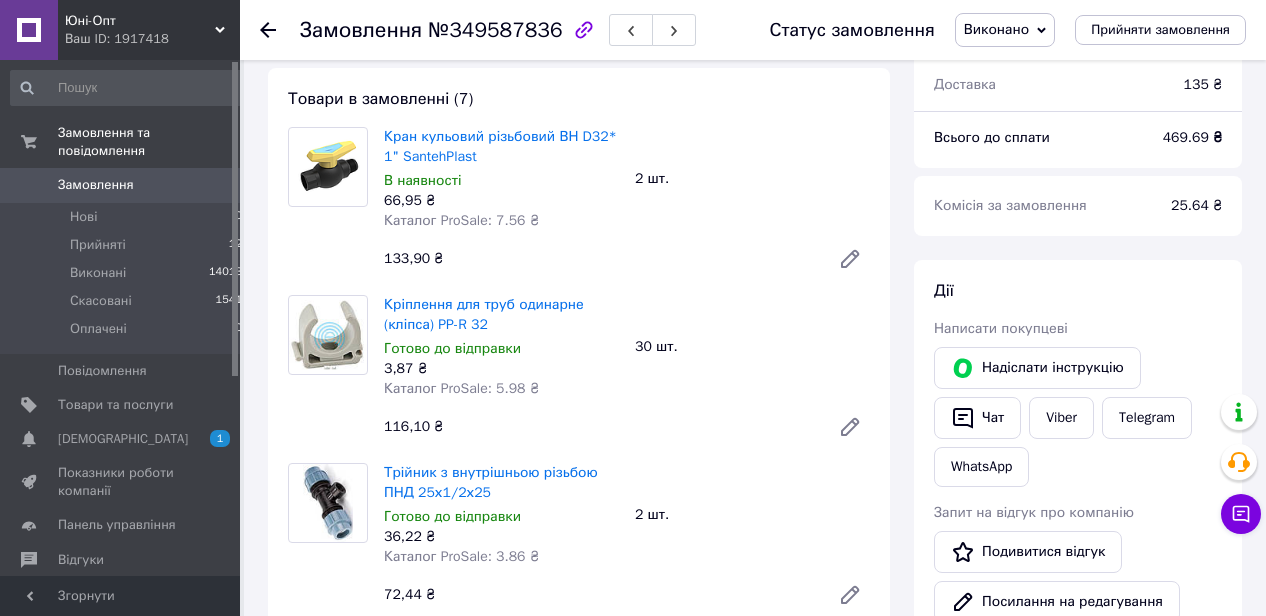 scroll, scrollTop: 0, scrollLeft: 0, axis: both 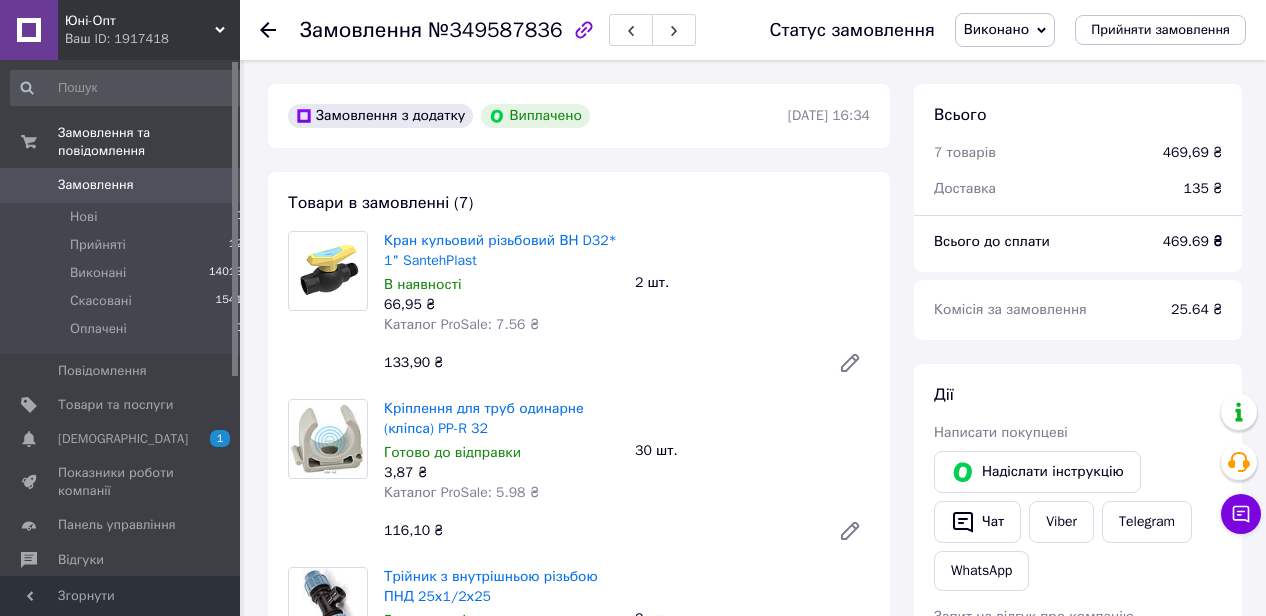 click 